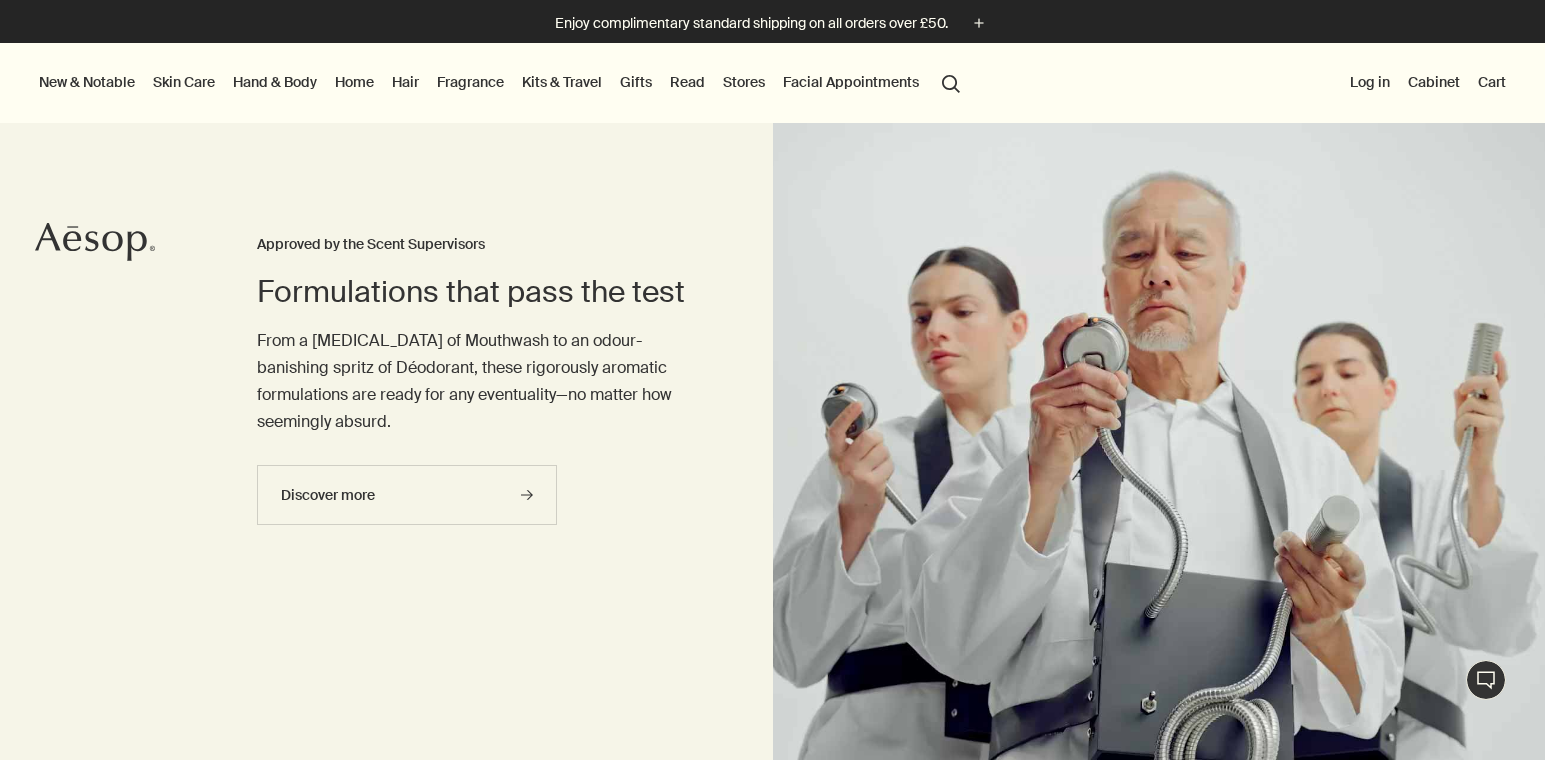 scroll, scrollTop: 0, scrollLeft: 0, axis: both 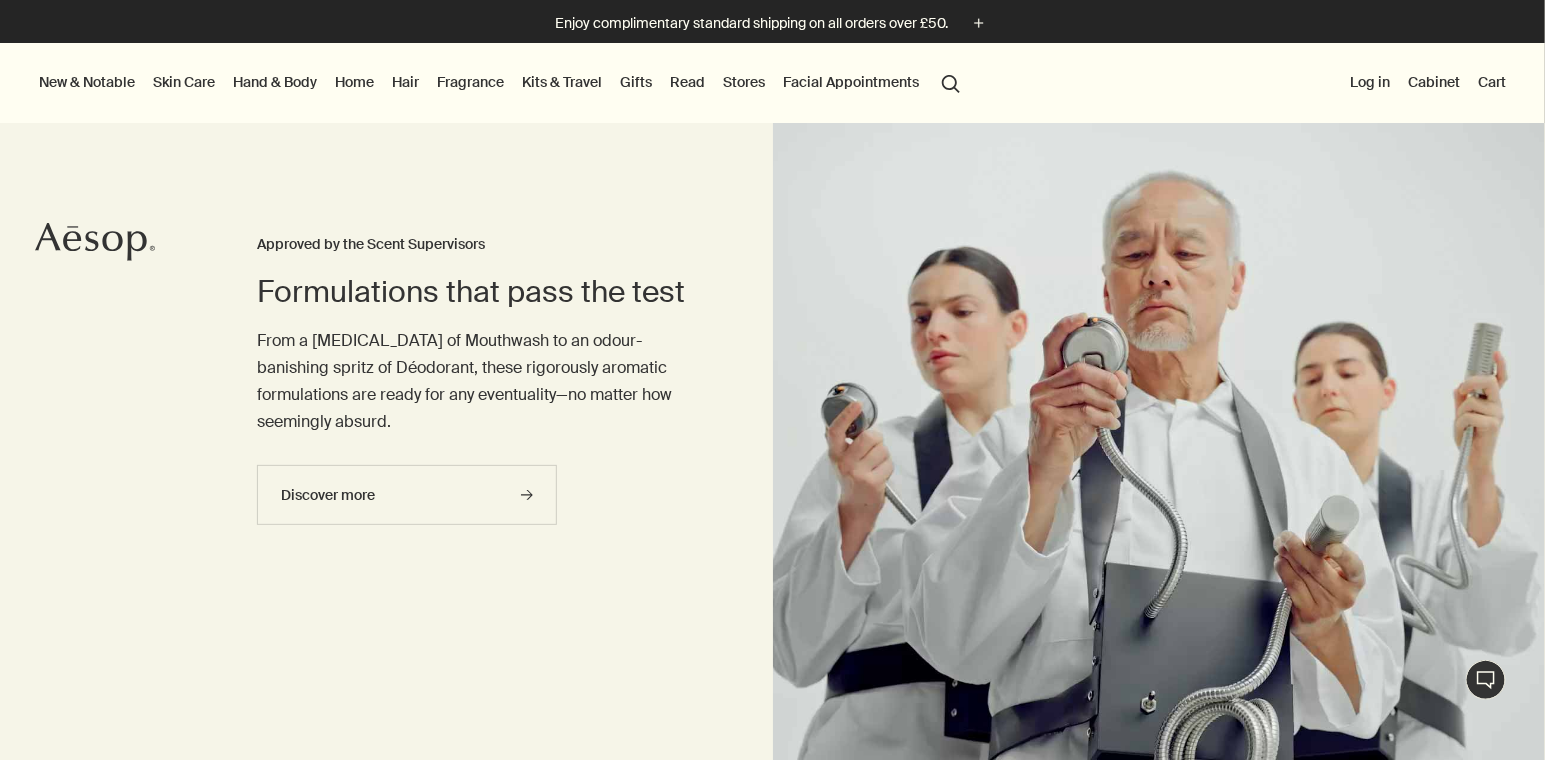 click on "Gifts" at bounding box center [636, 82] 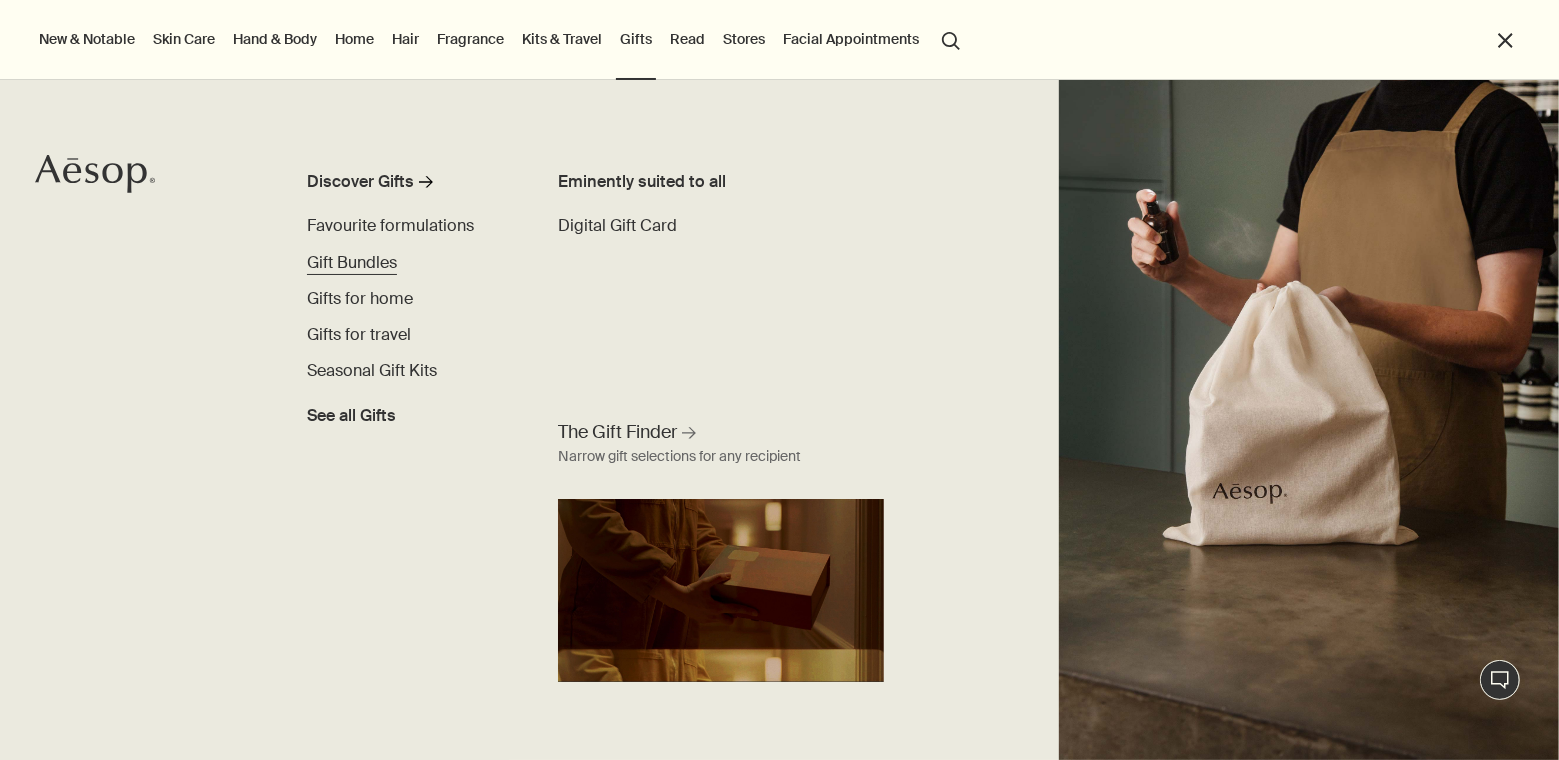 click on "Gift Bundles" at bounding box center [352, 262] 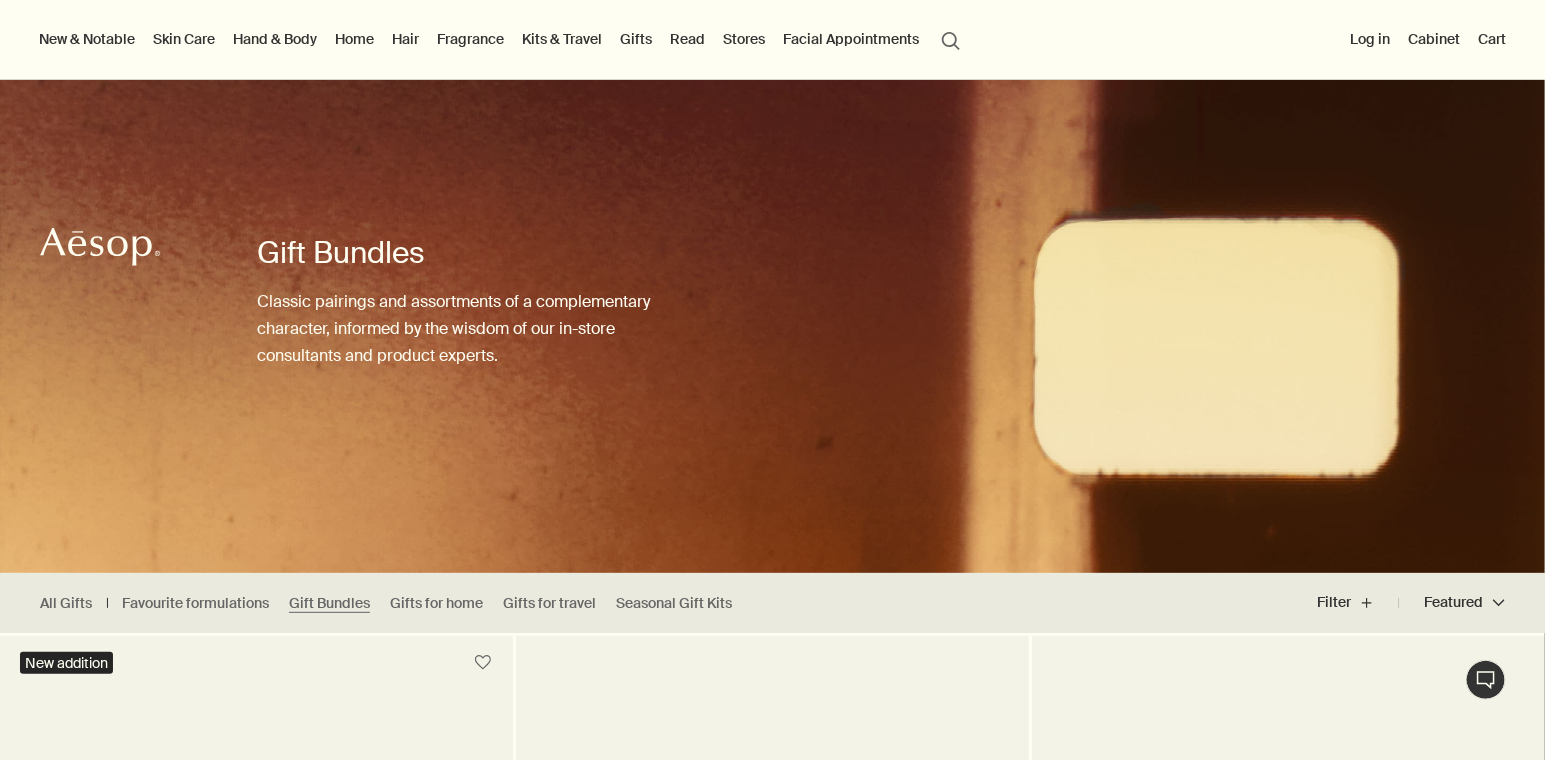 scroll, scrollTop: 272, scrollLeft: 0, axis: vertical 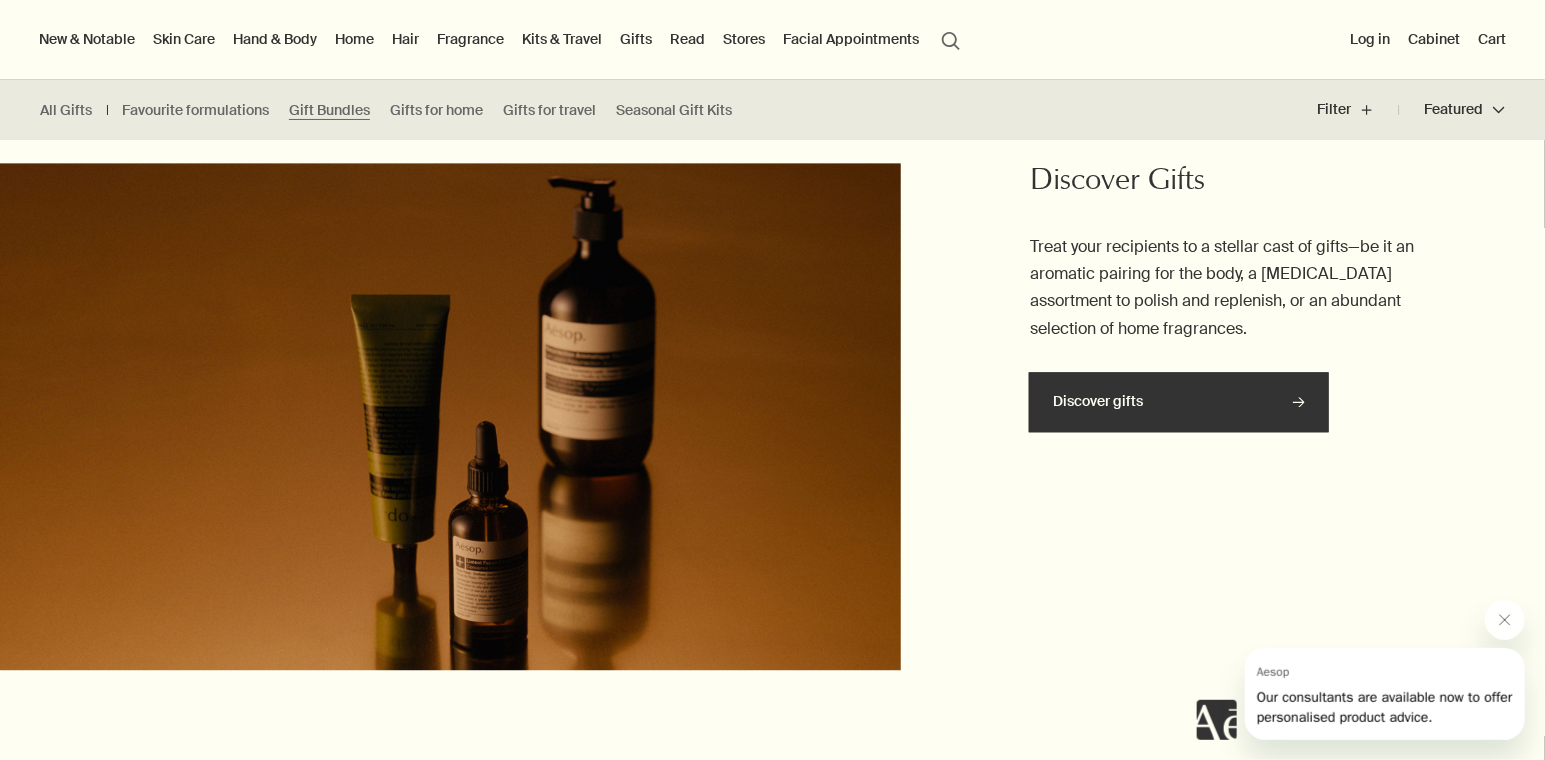 click on "Discover gifts   rightArrow" at bounding box center [1179, 402] 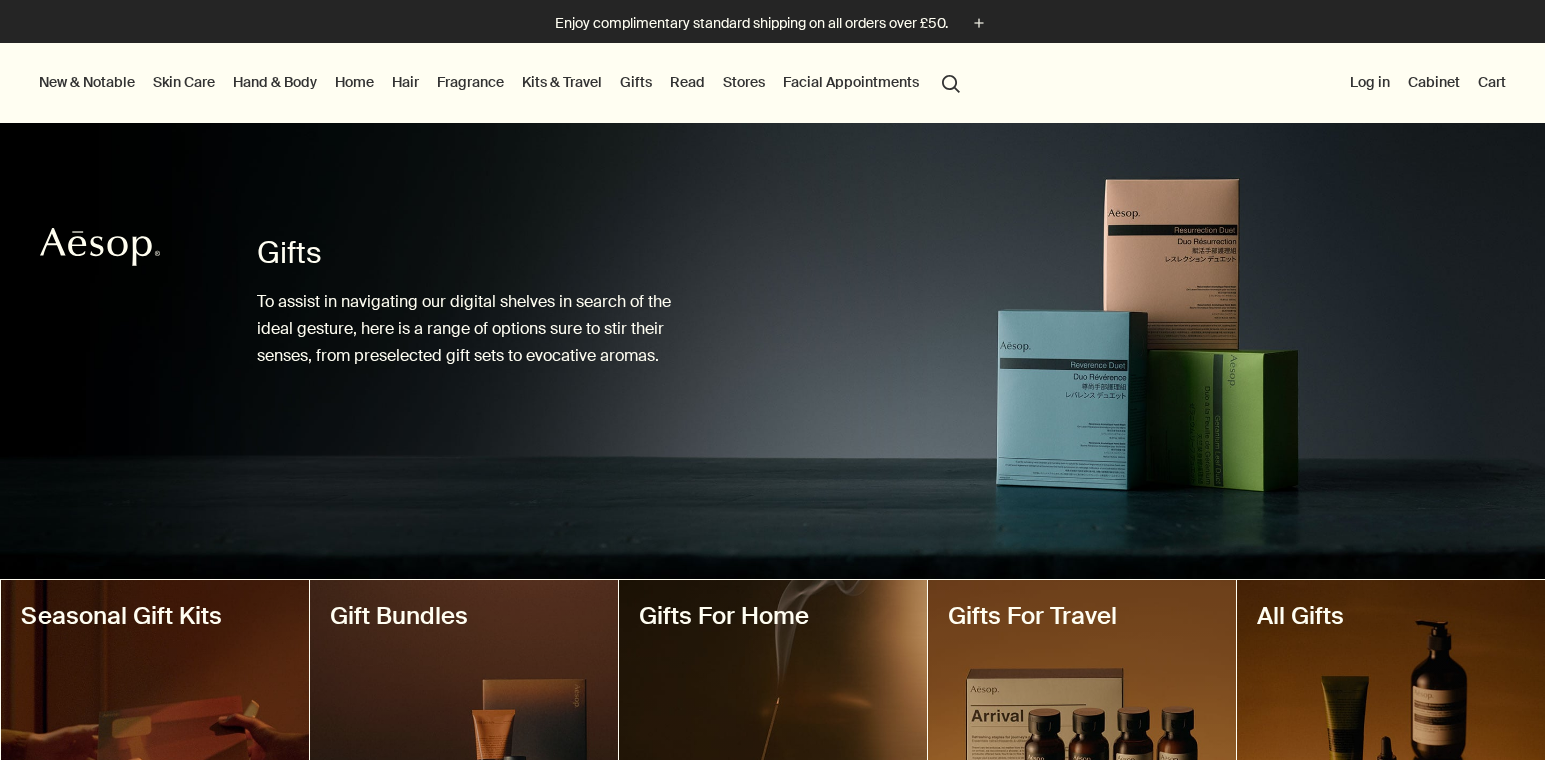 scroll, scrollTop: 0, scrollLeft: 0, axis: both 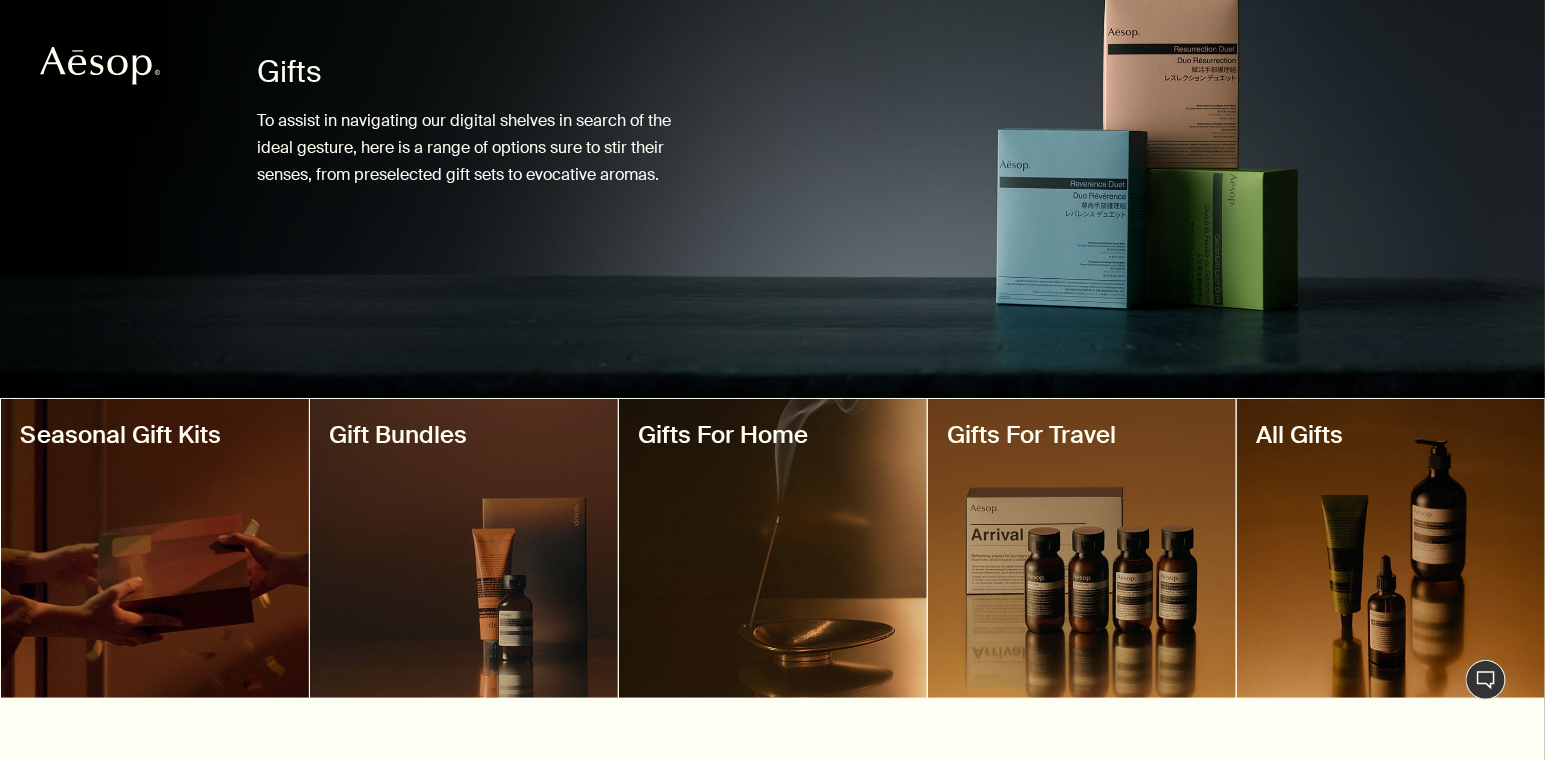 click at bounding box center [1391, 548] 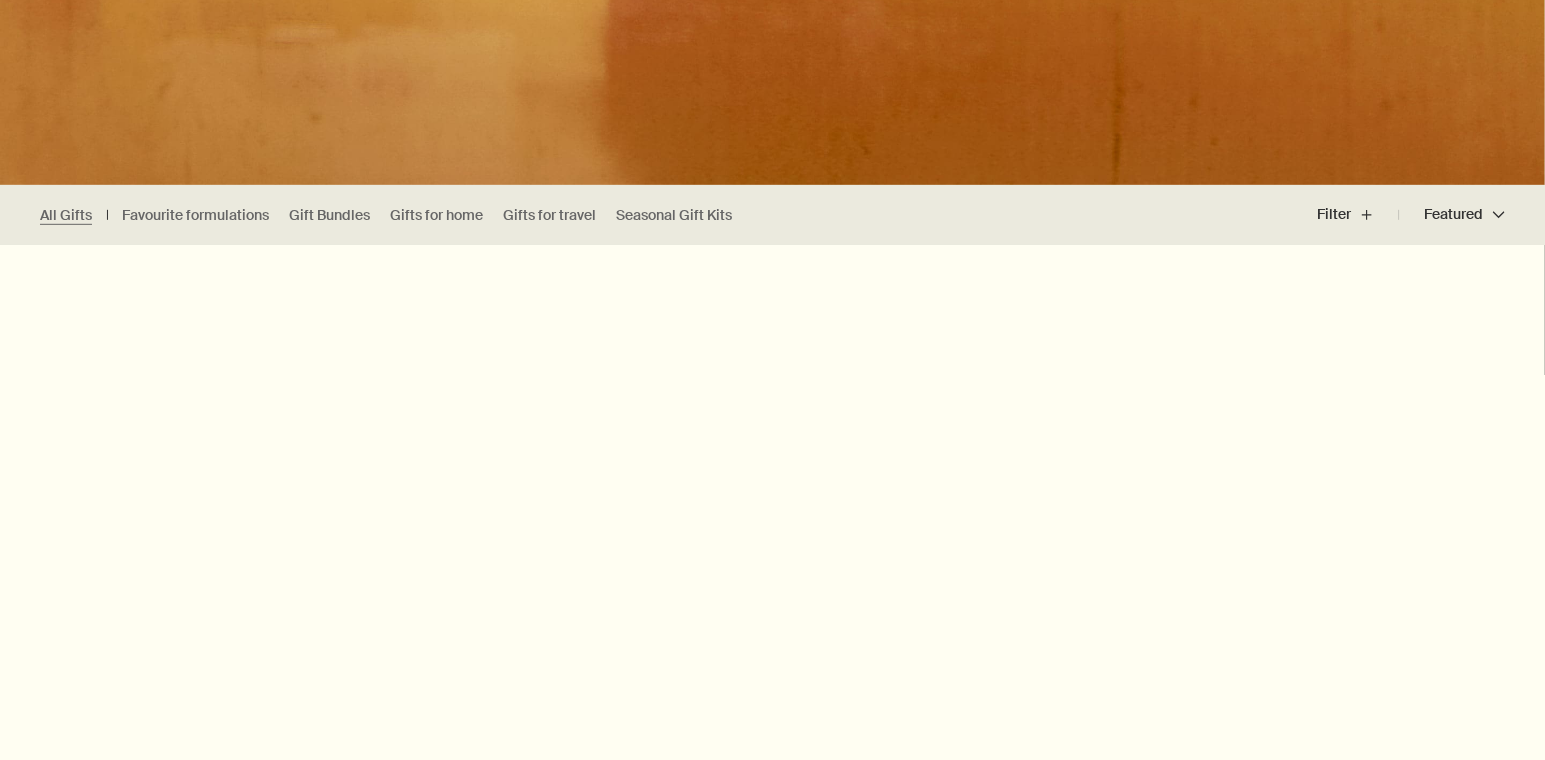 scroll, scrollTop: 636, scrollLeft: 0, axis: vertical 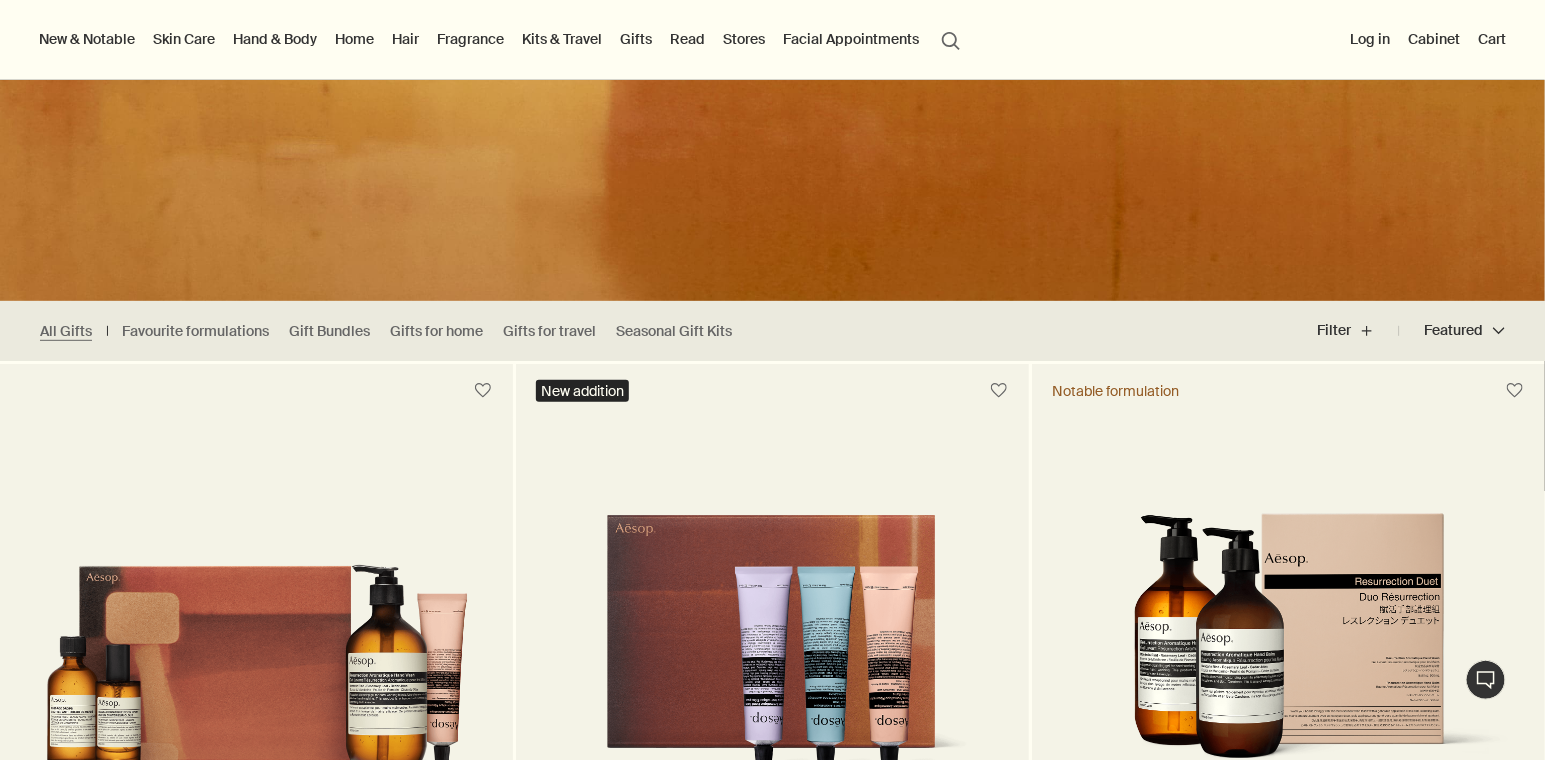 click on "Featured Featured chevron" at bounding box center (1452, 331) 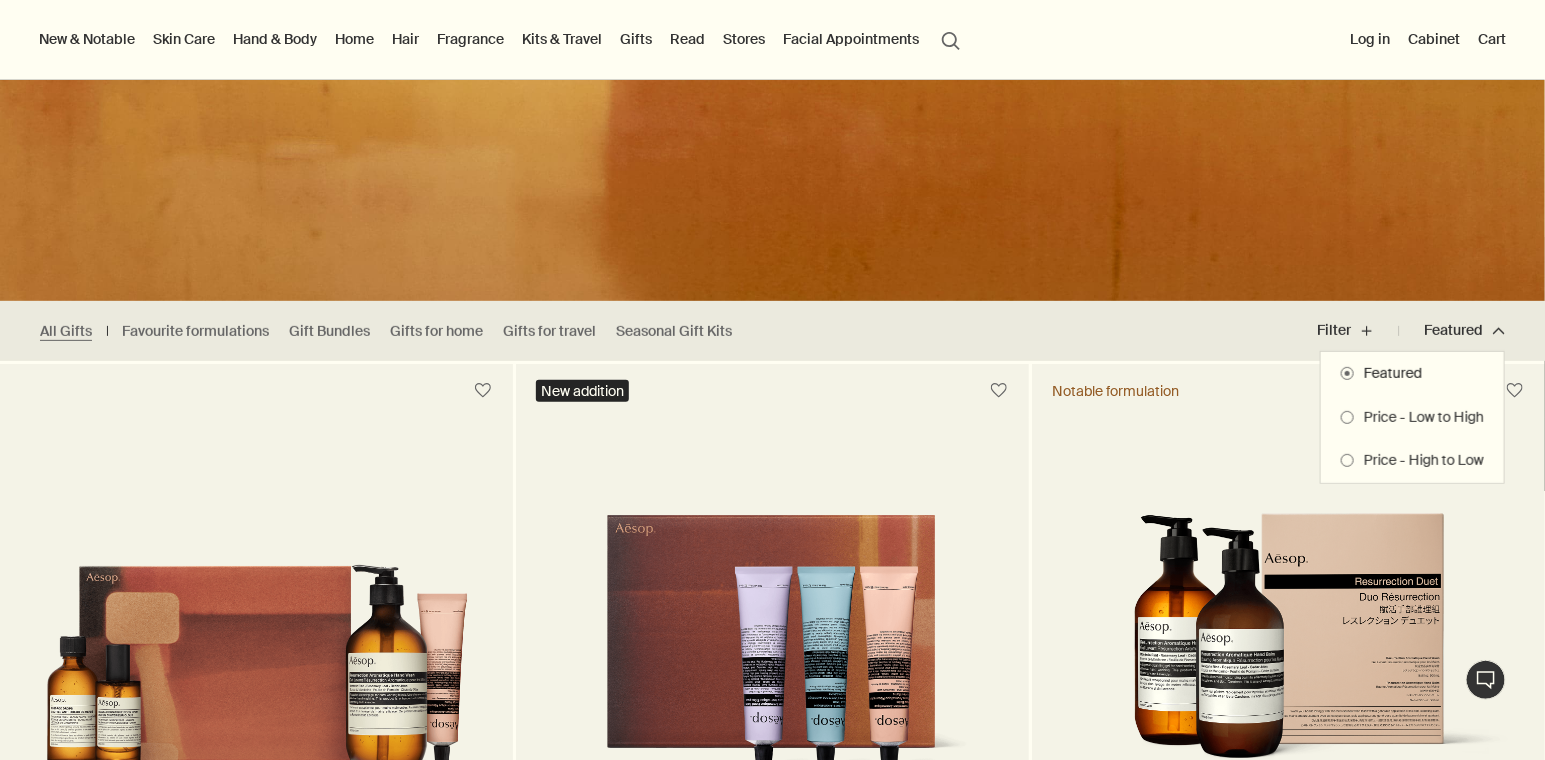 click on "Price - Low to High" at bounding box center (1419, 418) 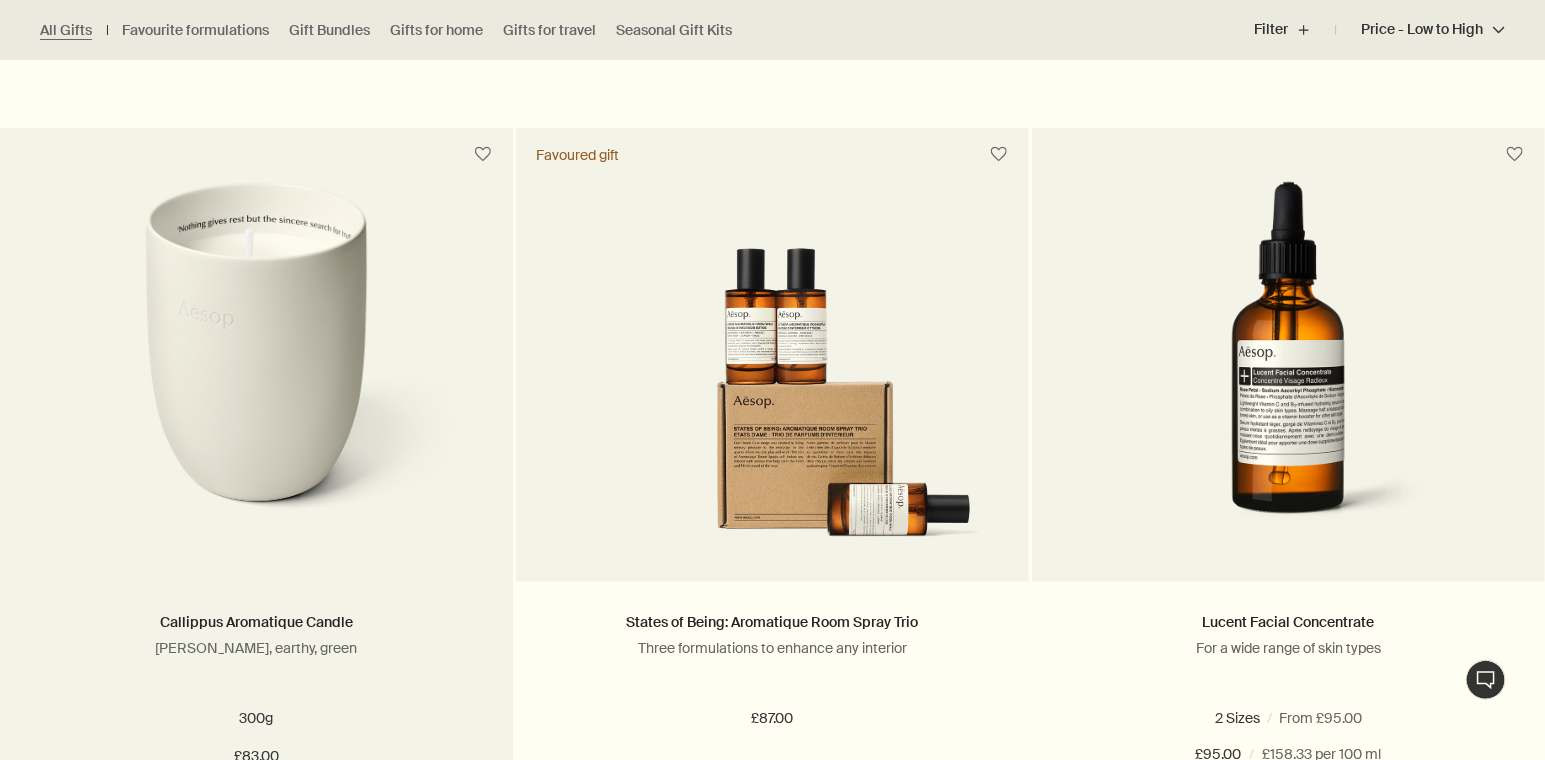 scroll, scrollTop: 5090, scrollLeft: 0, axis: vertical 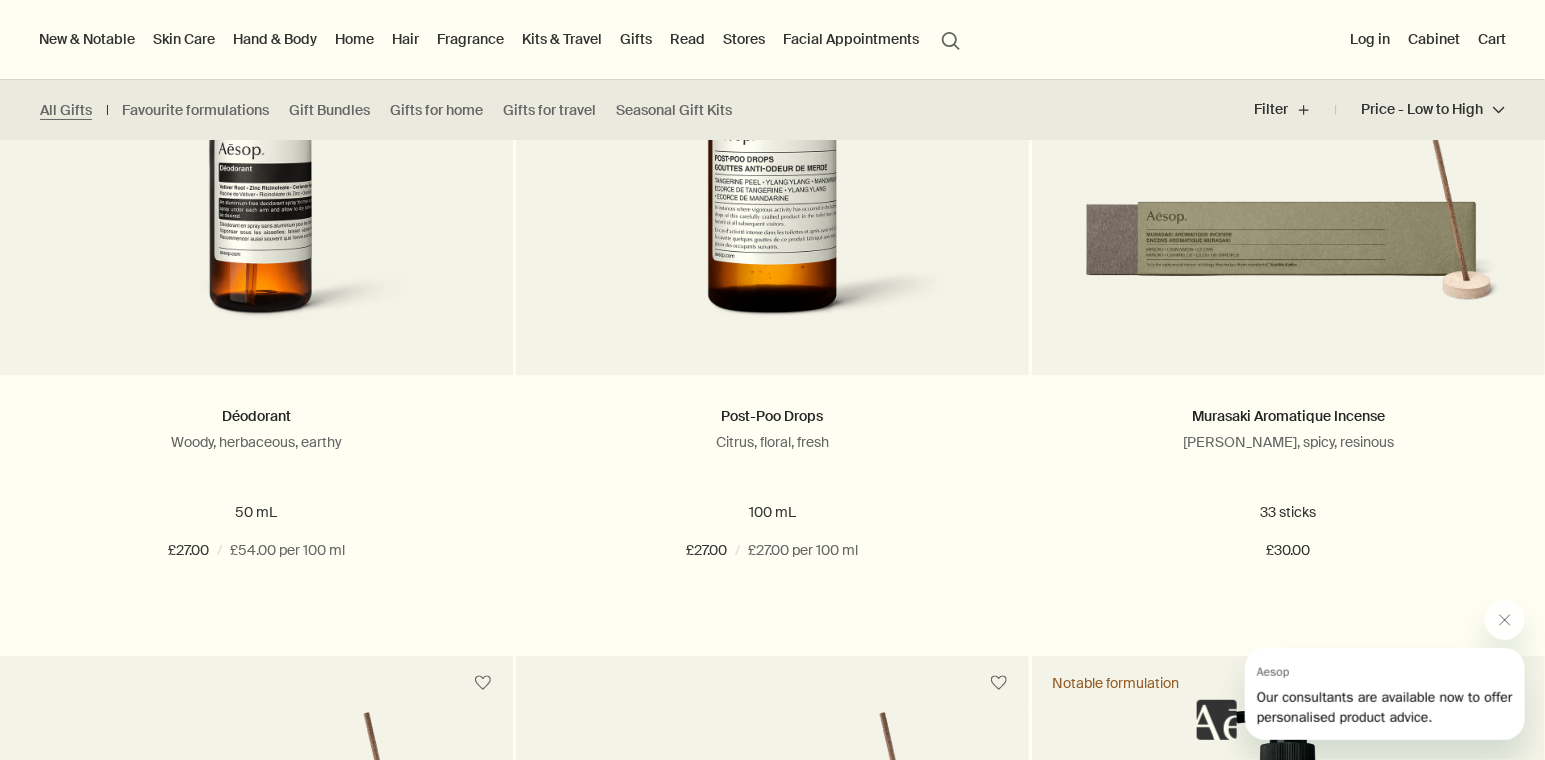 click on "All Gifts Favourite formulations Gift Bundles Gifts for home Gifts for travel Seasonal Gift Kits" at bounding box center (391, 110) 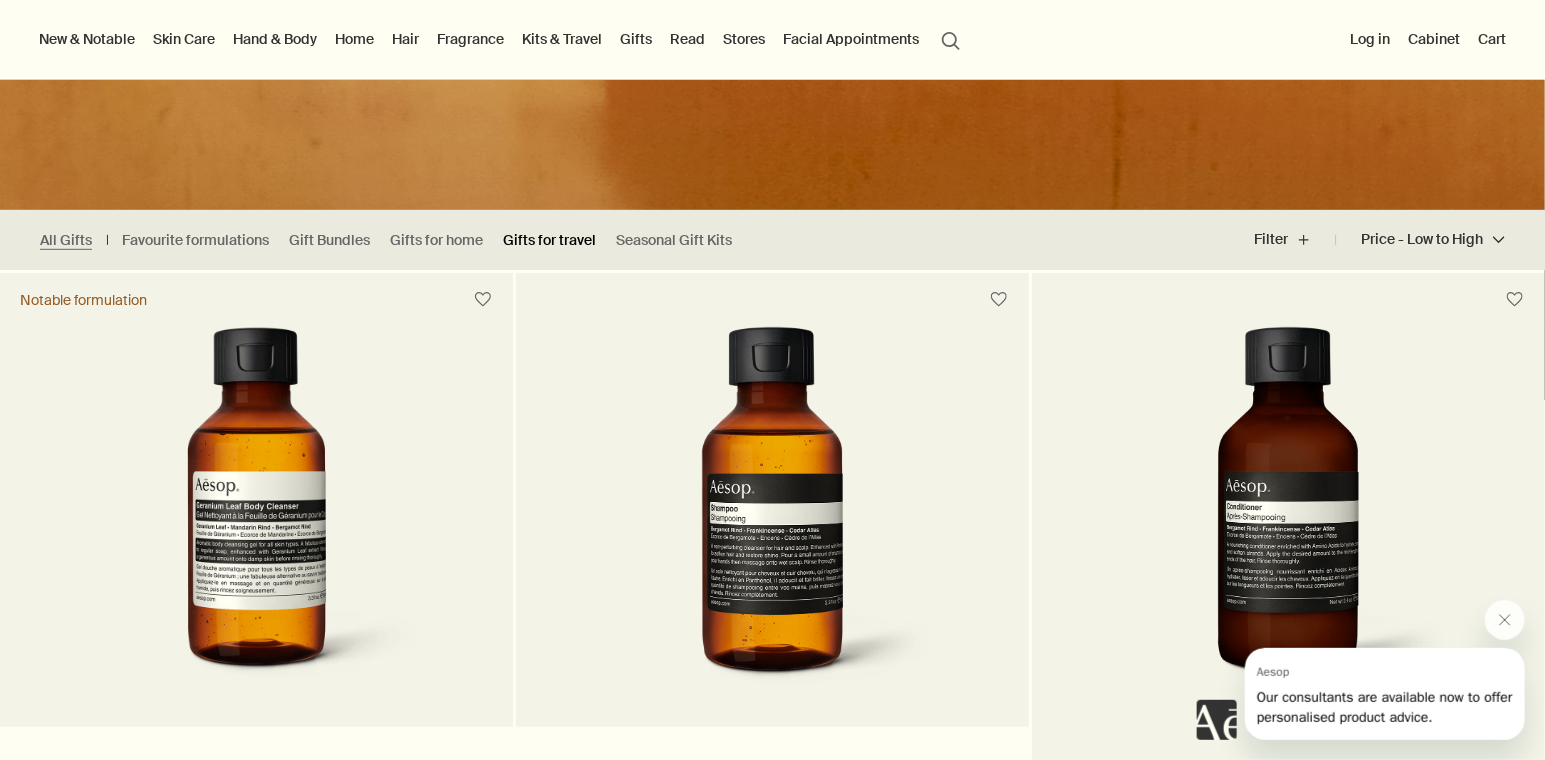scroll, scrollTop: 0, scrollLeft: 0, axis: both 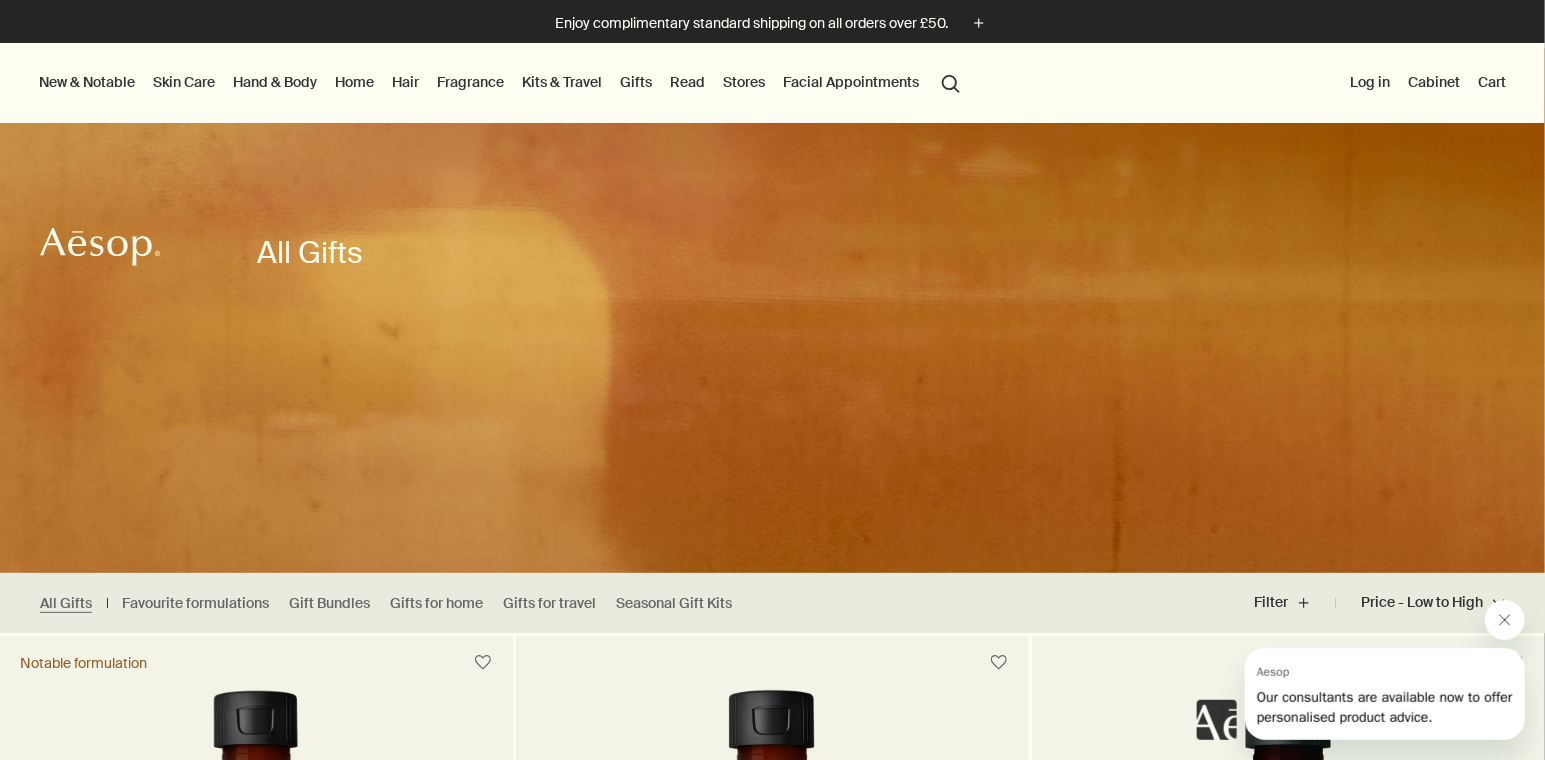 drag, startPoint x: 1515, startPoint y: 616, endPoint x: 1487, endPoint y: 620, distance: 28.284271 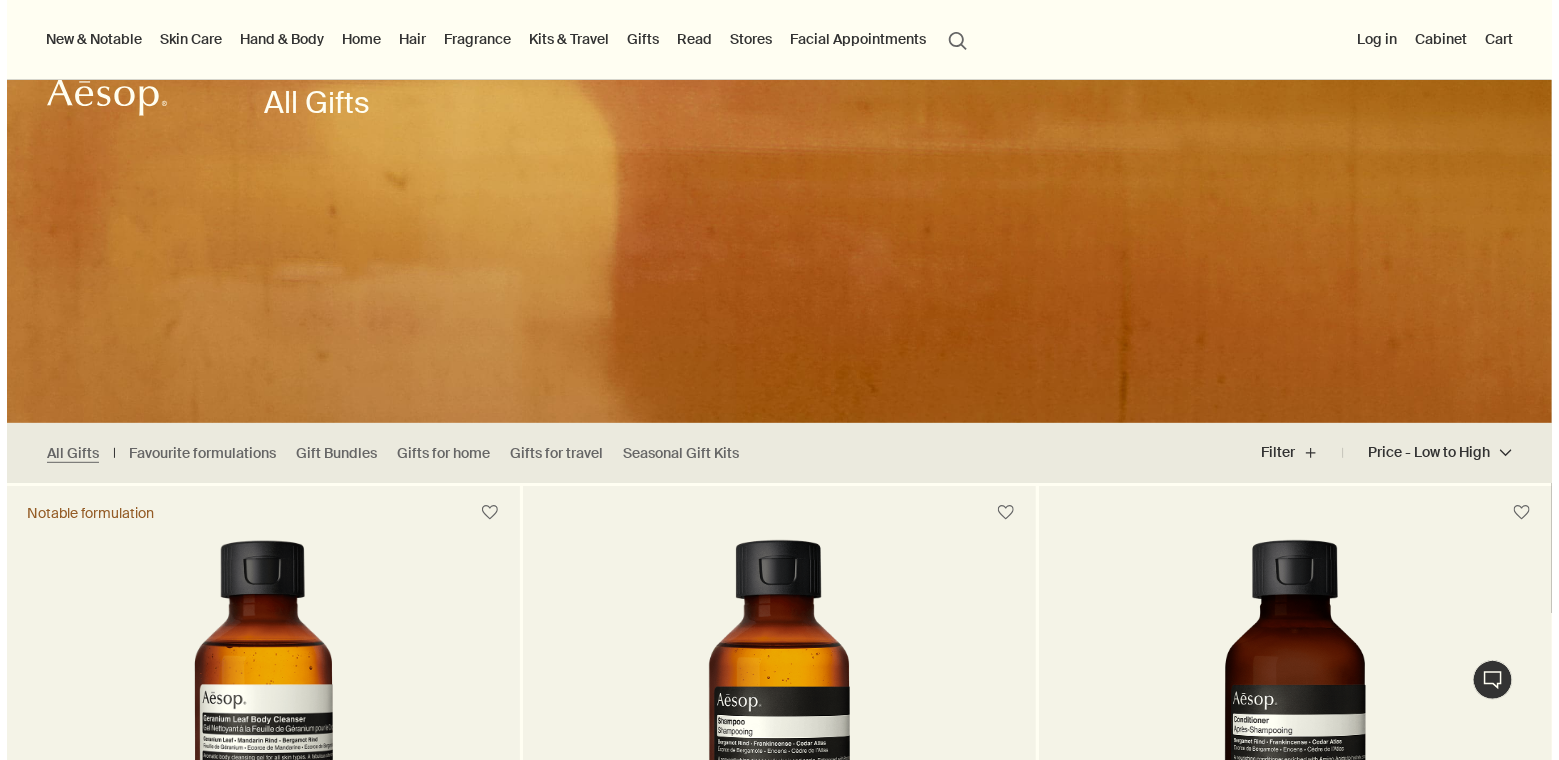 scroll, scrollTop: 0, scrollLeft: 0, axis: both 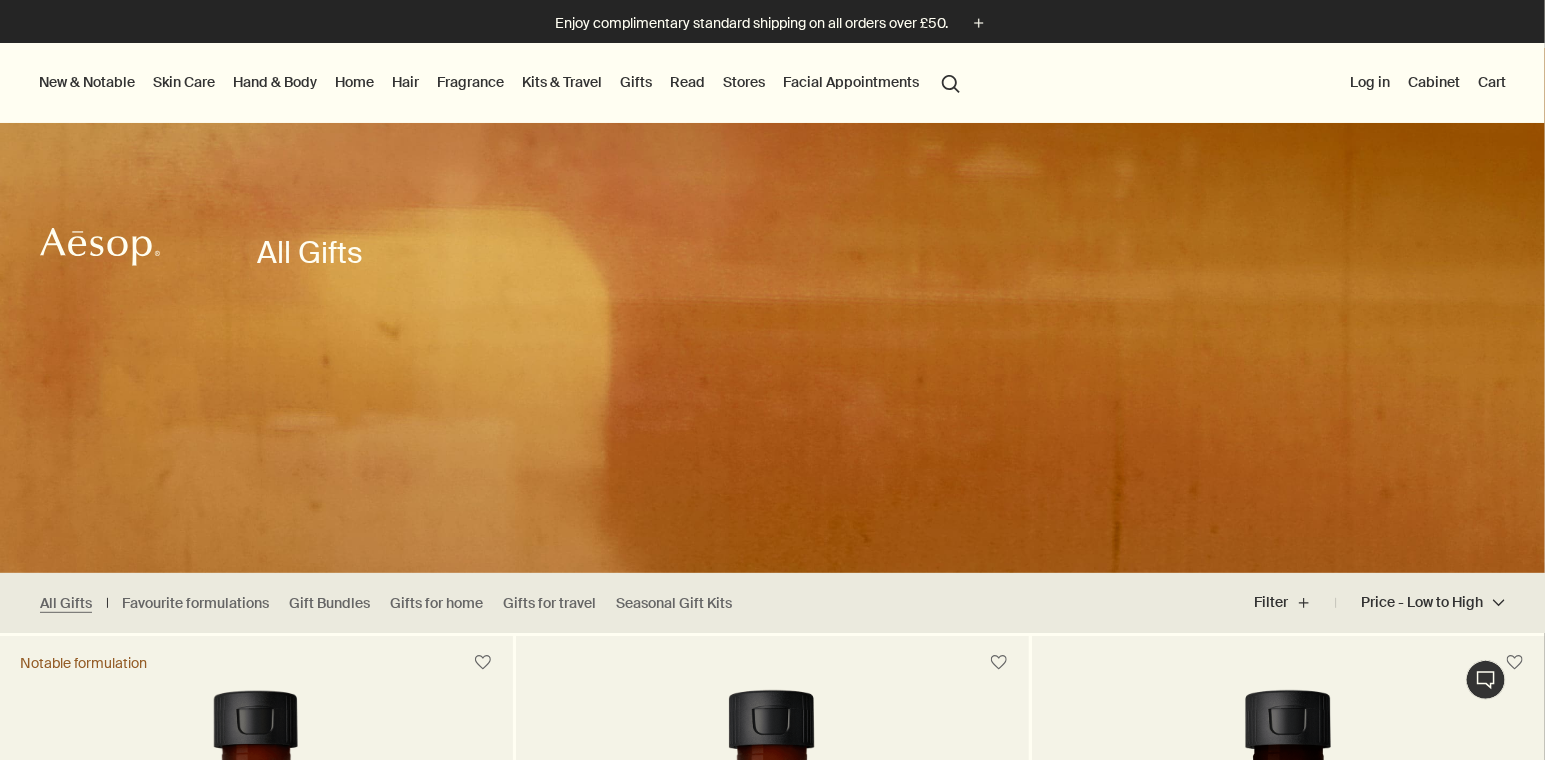 click on "Kits & Travel" at bounding box center [562, 82] 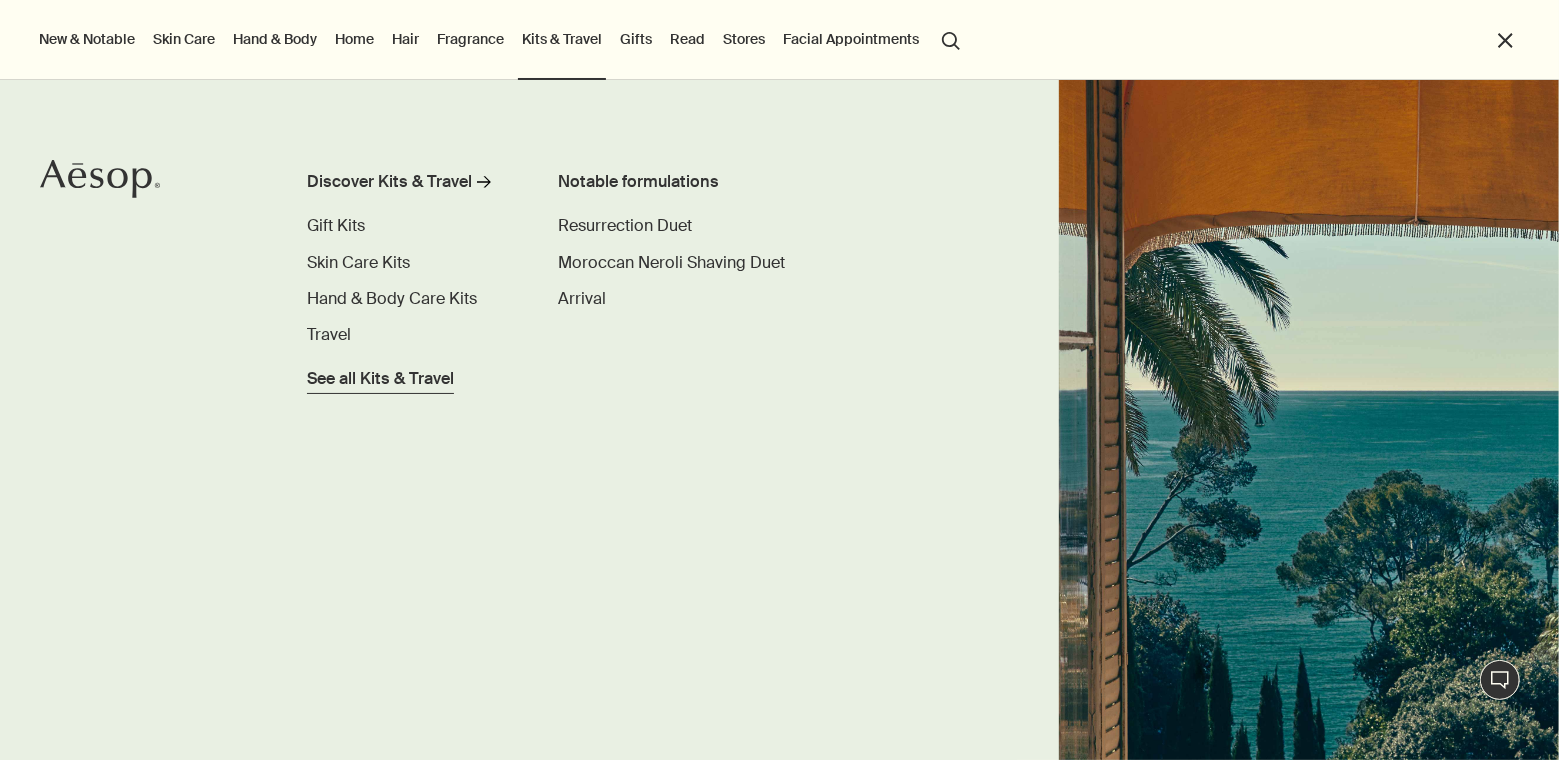 click on "See all Kits & Travel" at bounding box center [380, 379] 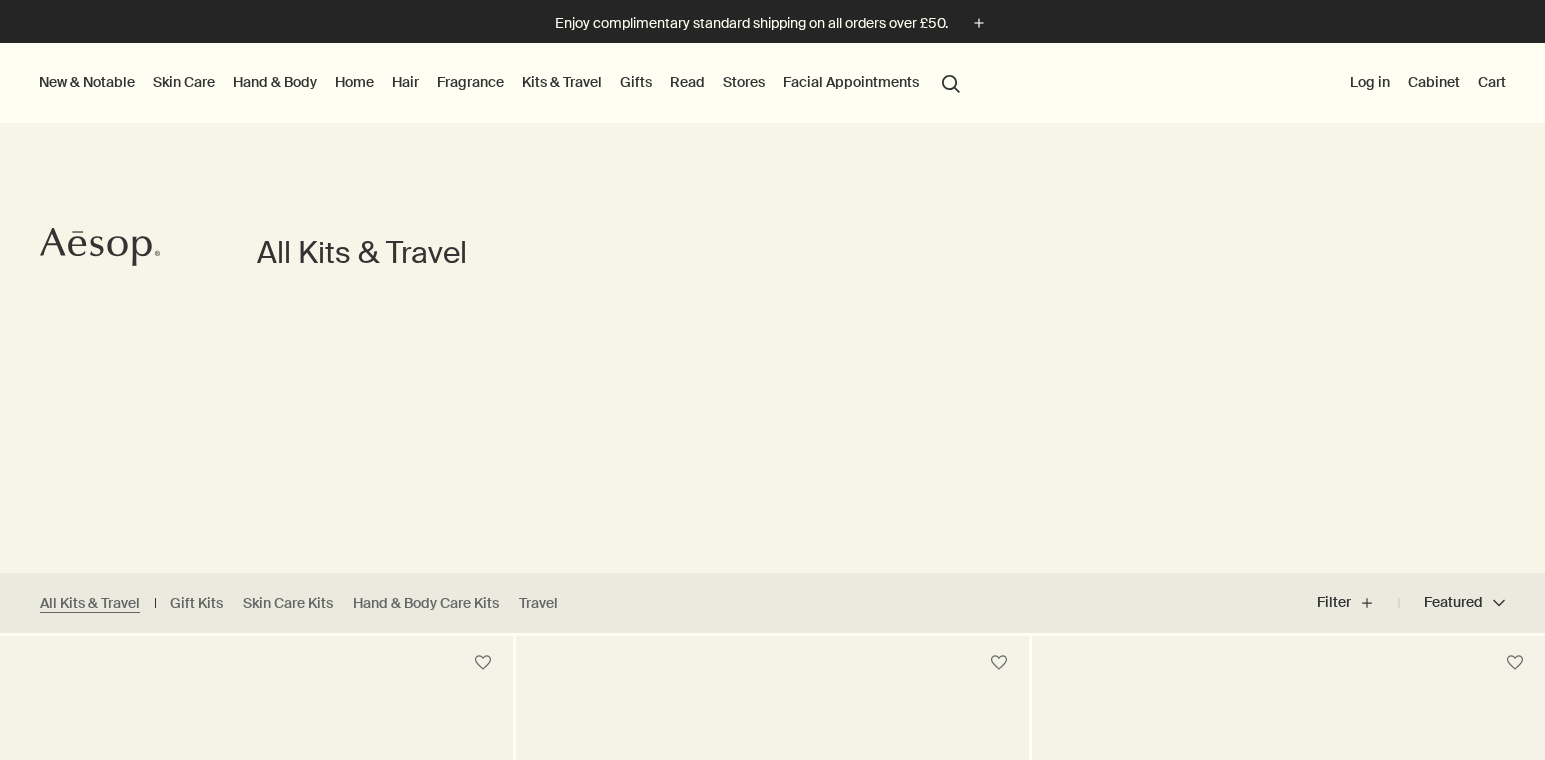 scroll, scrollTop: 272, scrollLeft: 0, axis: vertical 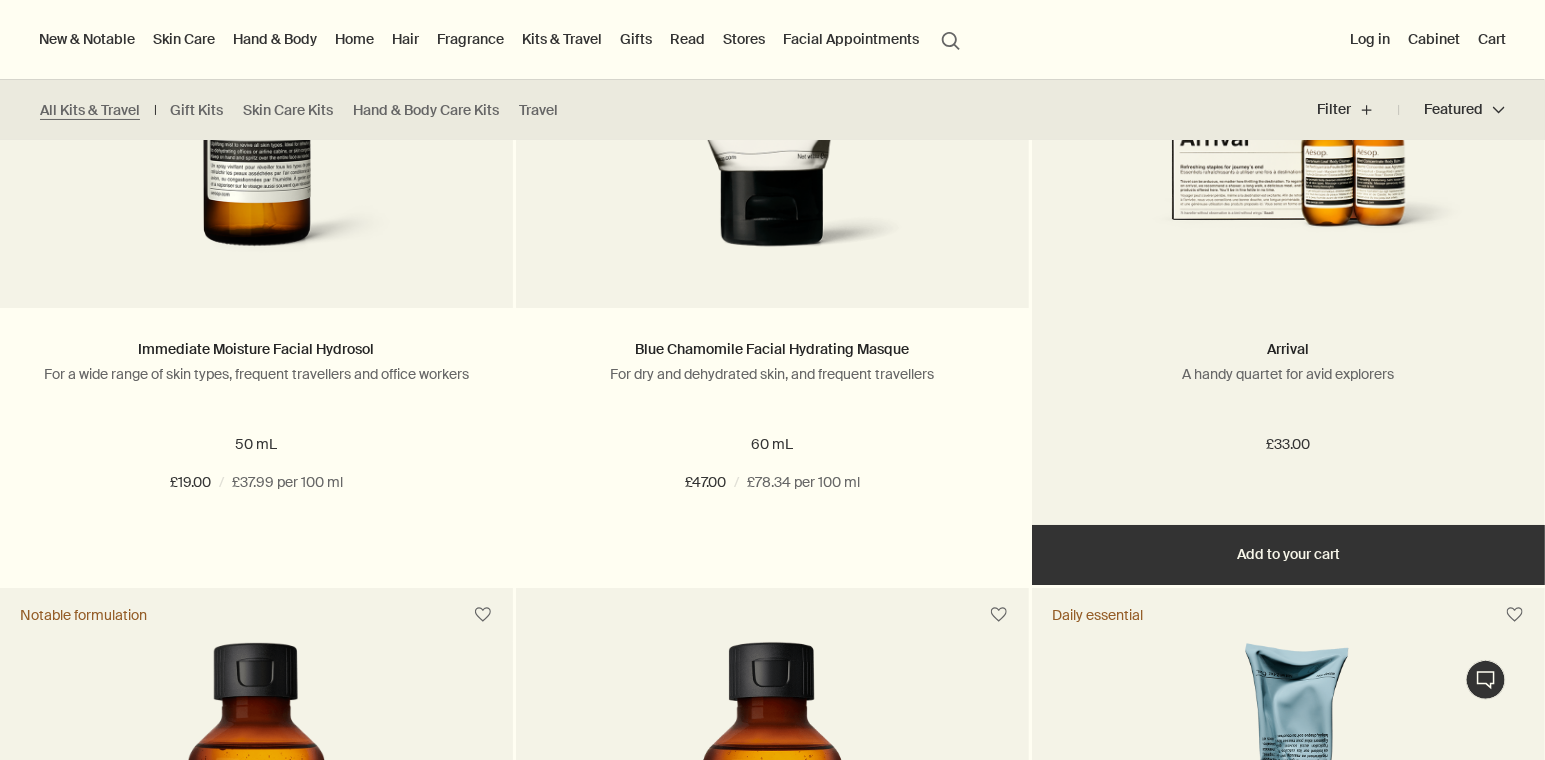 click at bounding box center [1288, 93] 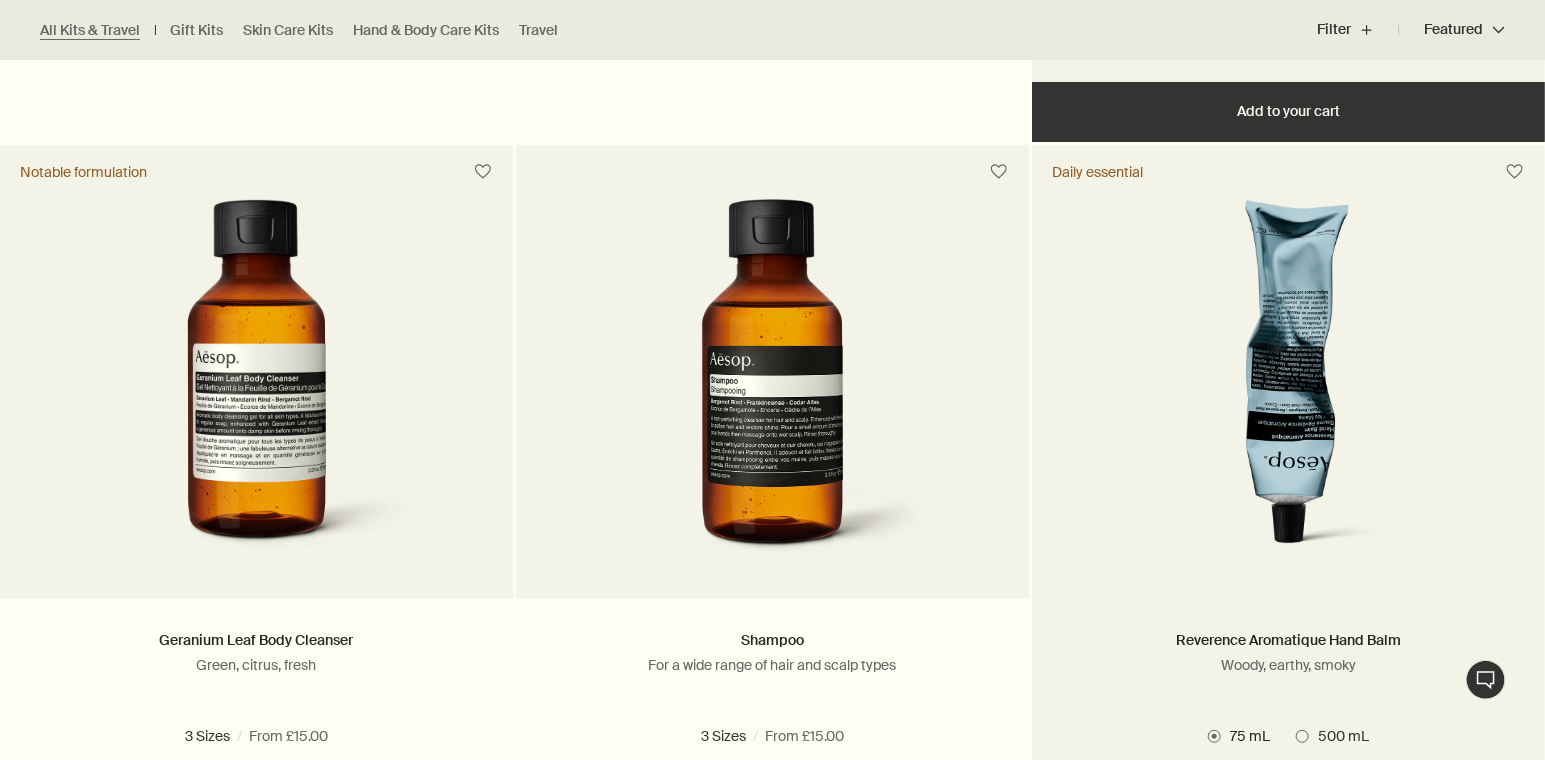scroll, scrollTop: 3363, scrollLeft: 0, axis: vertical 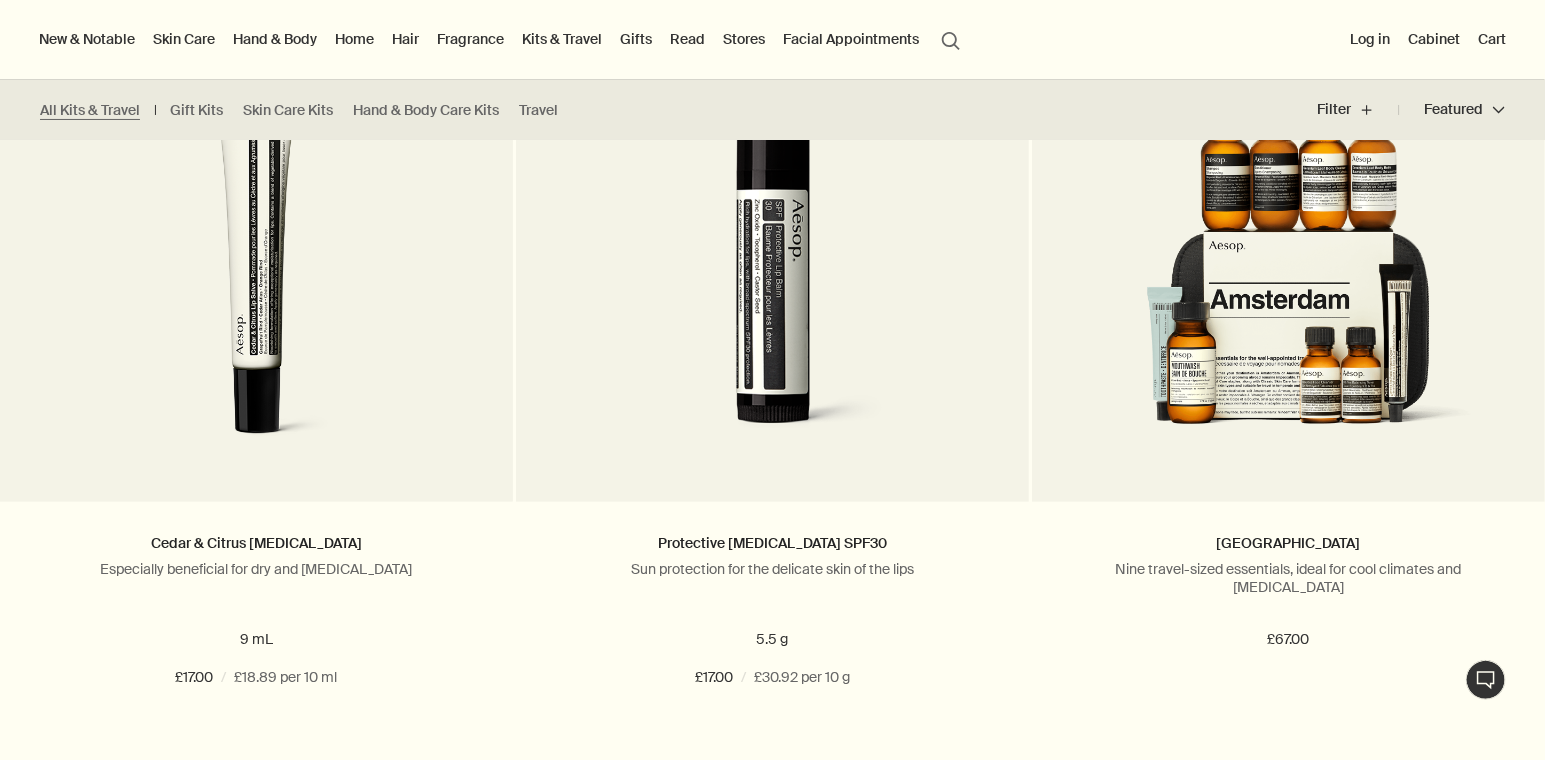 click on "Featured Featured chevron" at bounding box center (1452, 110) 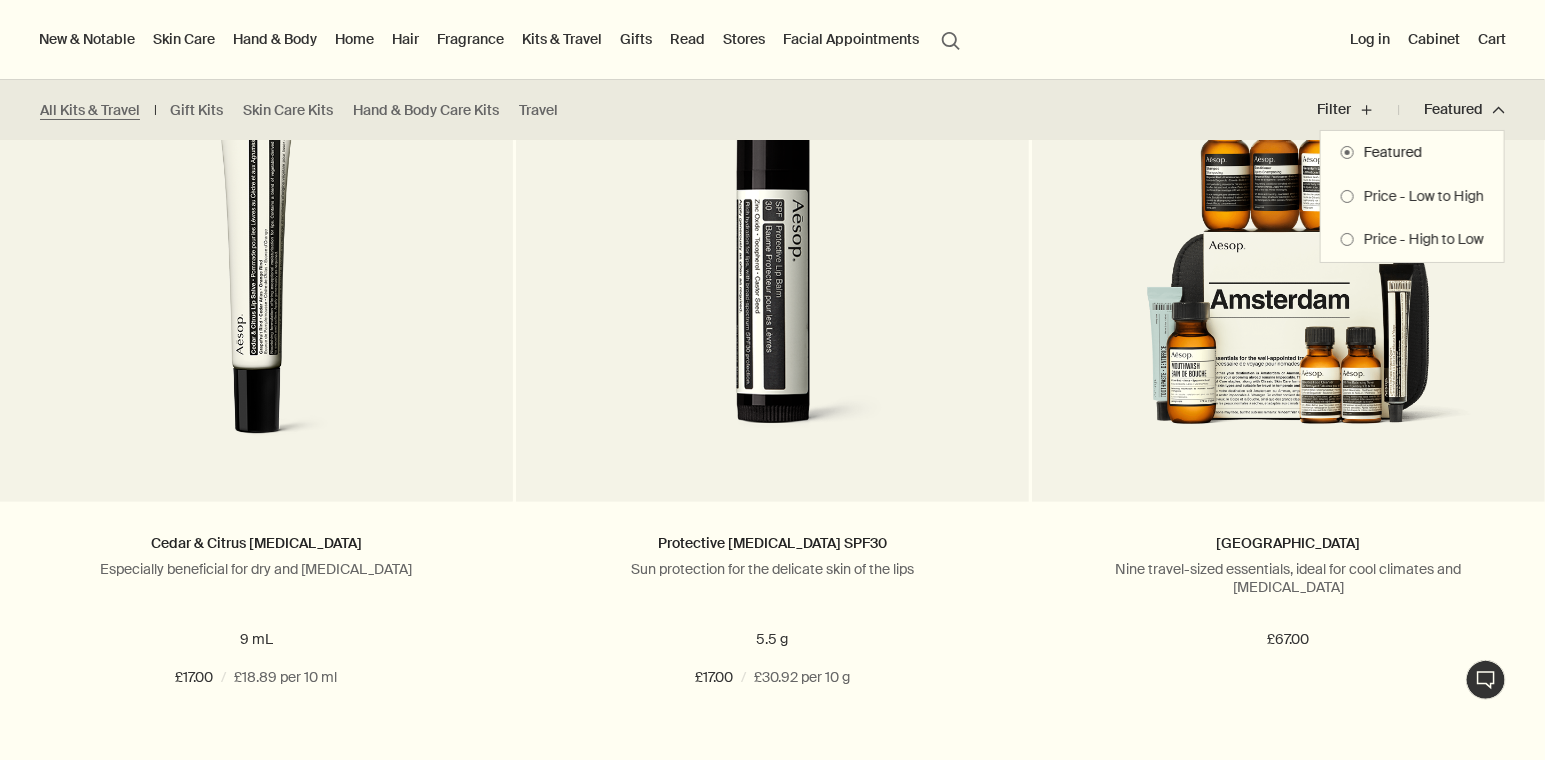 click on "Price - Low to High" at bounding box center (1419, 197) 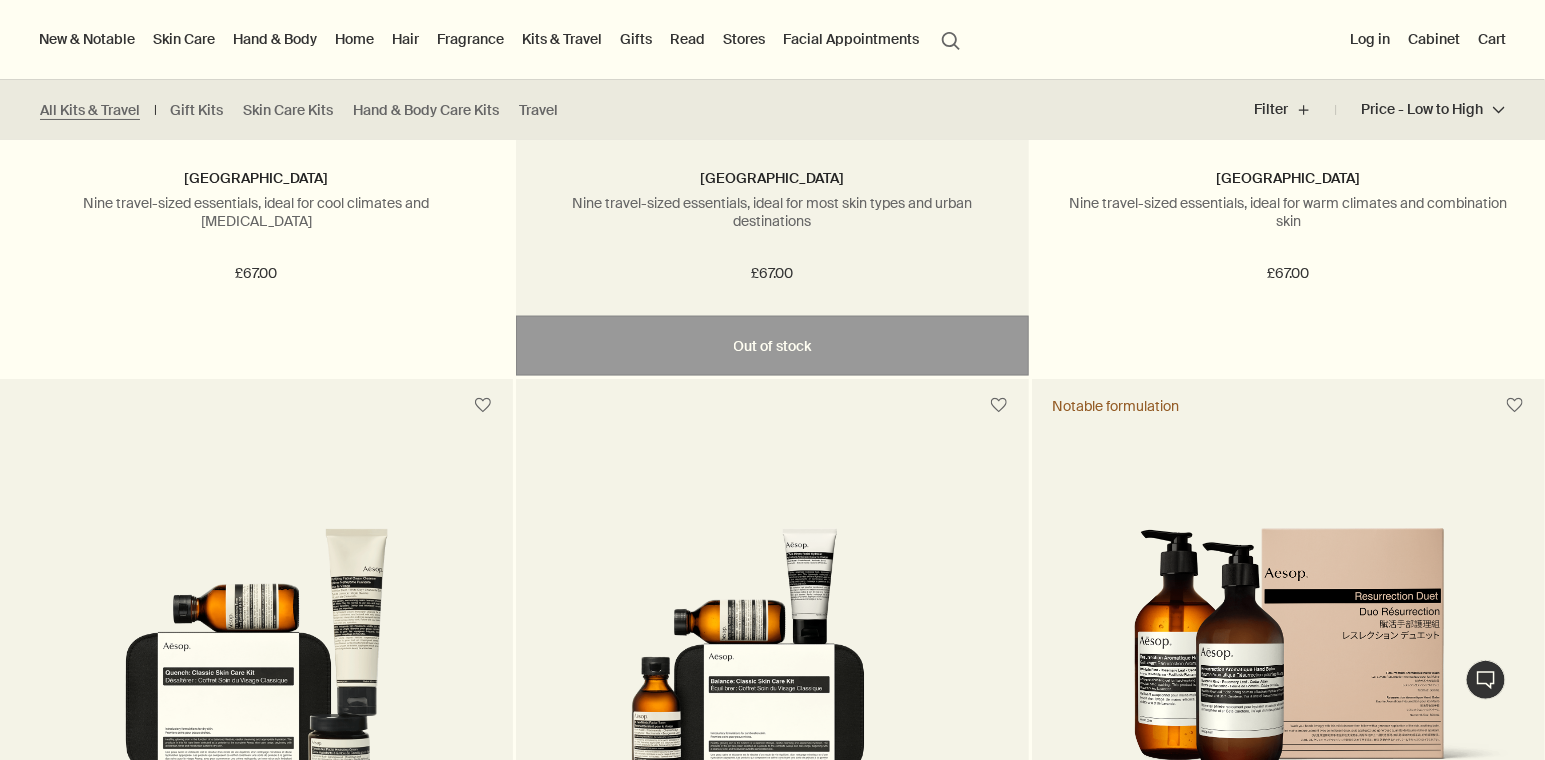 scroll, scrollTop: 4454, scrollLeft: 0, axis: vertical 